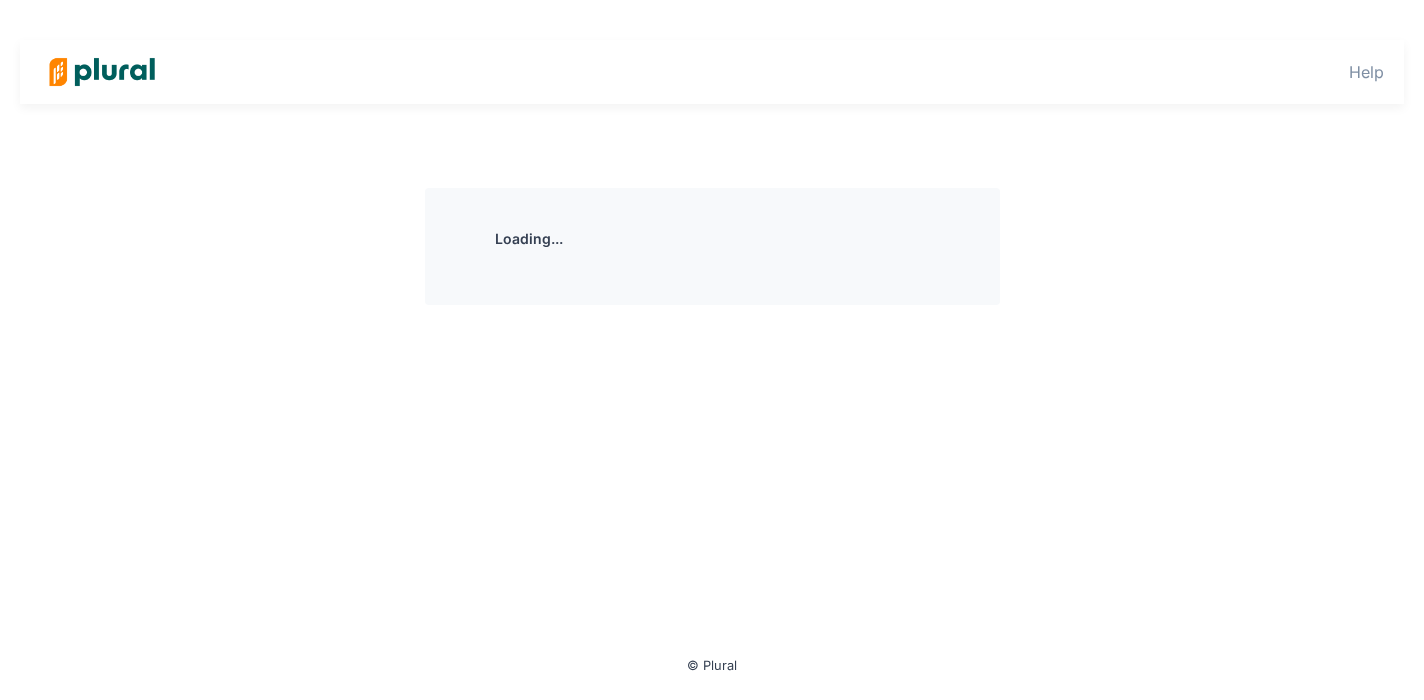scroll, scrollTop: 0, scrollLeft: 0, axis: both 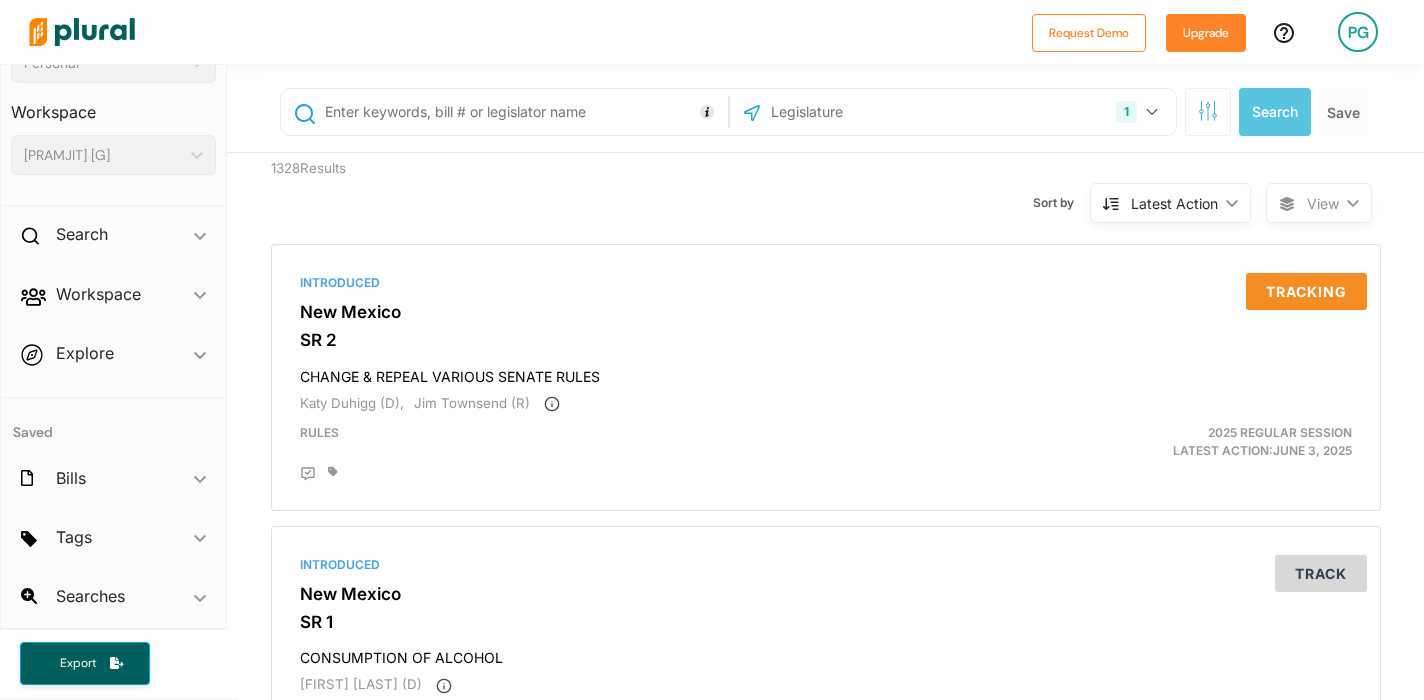 click on "Tags ic_keyboard_arrow_down No tags" at bounding box center [113, 541] 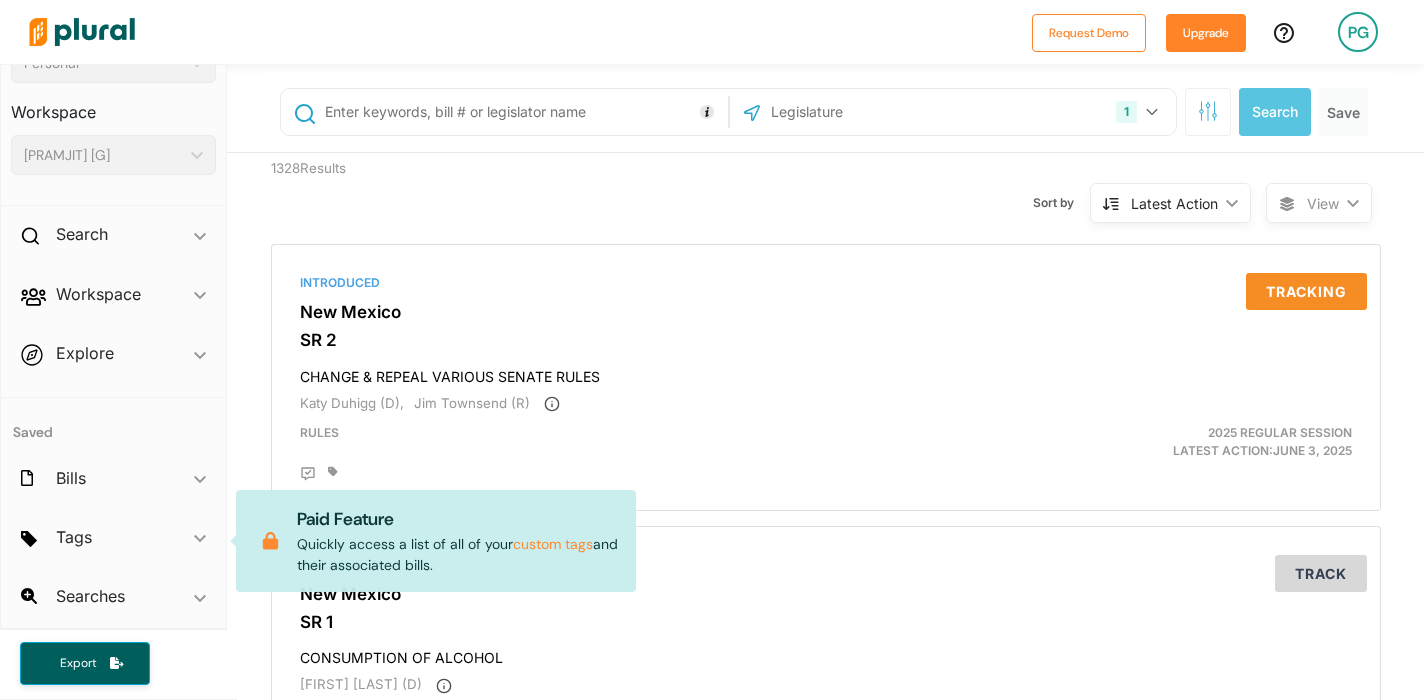 click on "Tags ic_keyboard_arrow_down No tags Paid Feature  Quickly access a list of all of your  custom tags  and their associated bills." at bounding box center [113, 541] 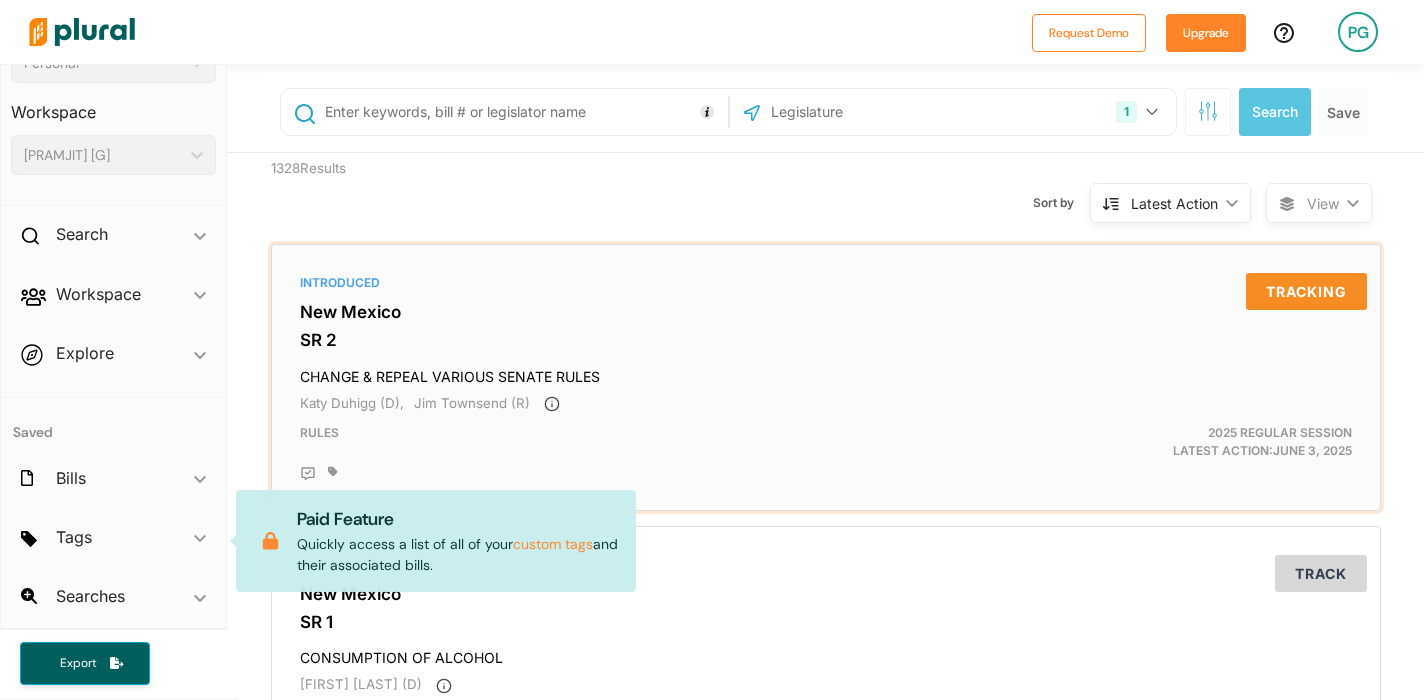 click on "Introduced New Mexico SR 2 CHANGE & REPEAL VARIOUS SENATE RULES Katy [LAST] (D), Jim [LAST] (R) Rules 2025 Regular Session Latest Action: June 3, 2025 Tracking" at bounding box center [826, 377] 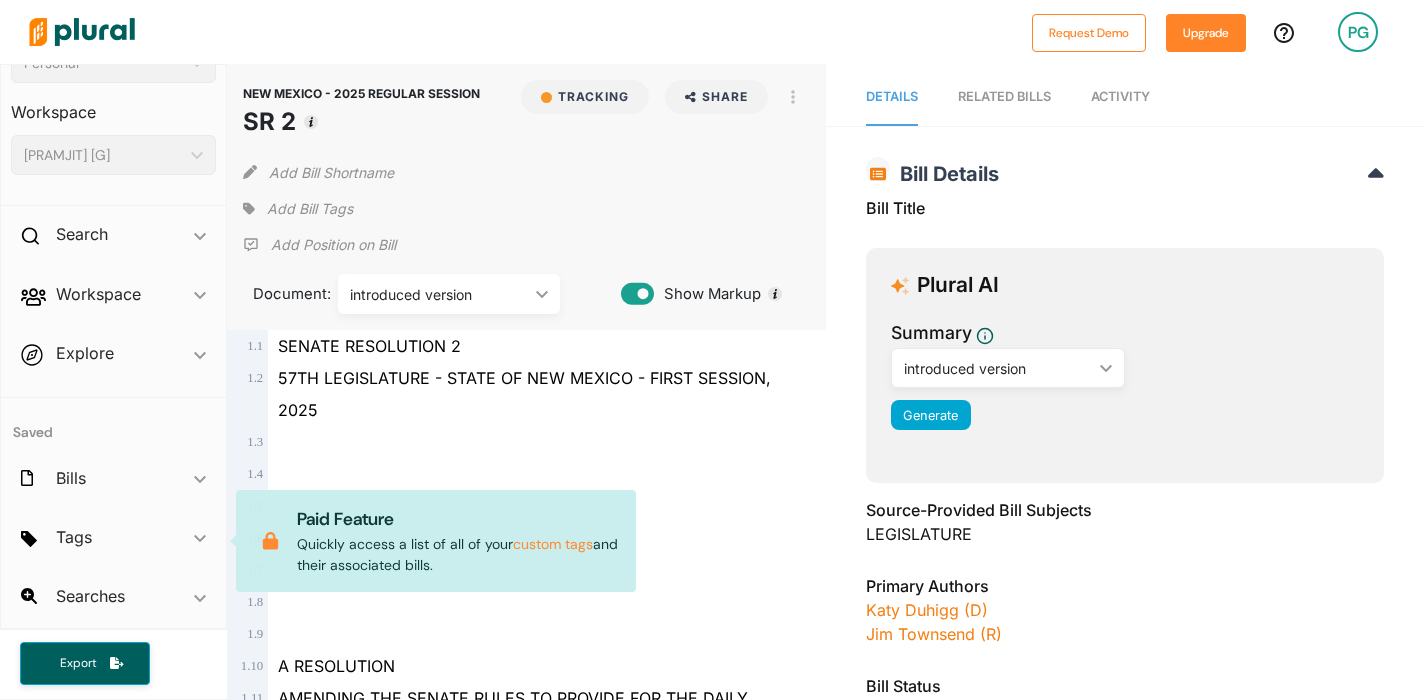 click at bounding box center (521, 32) 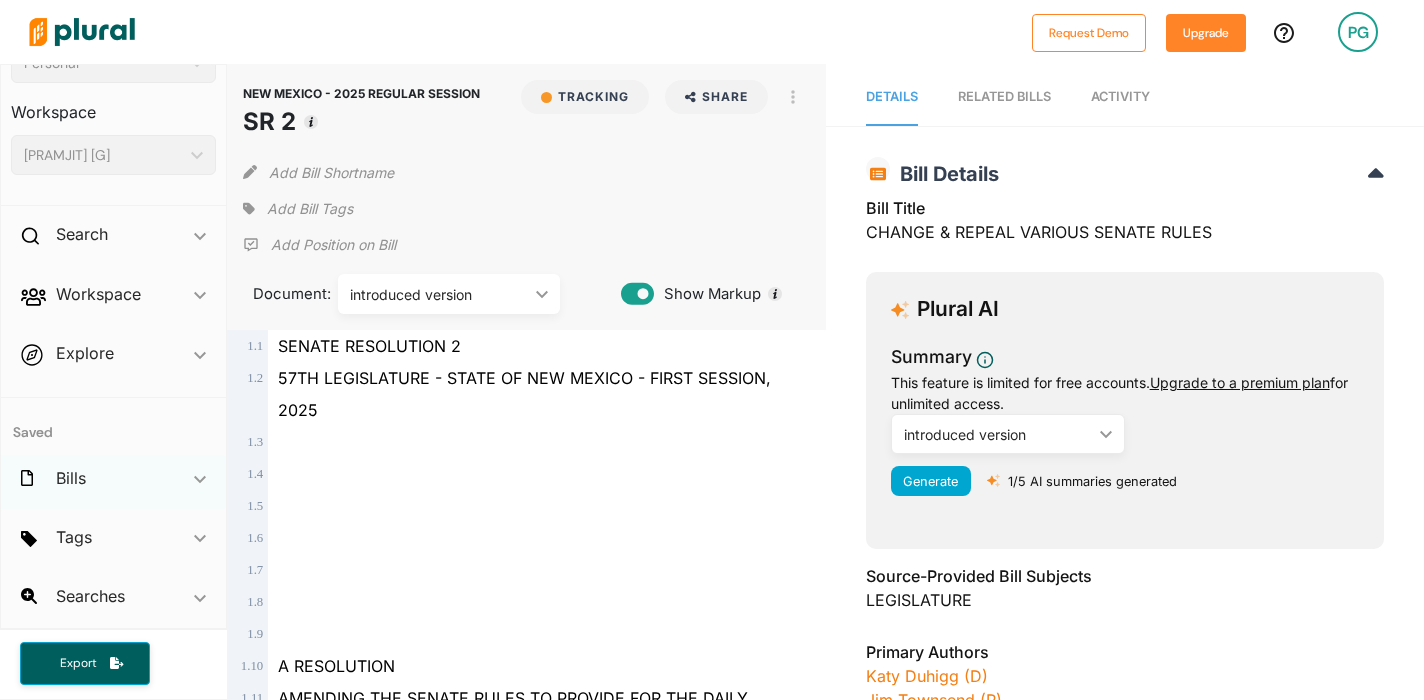 click on "Bills ic_keyboard_arrow_down" at bounding box center (113, 482) 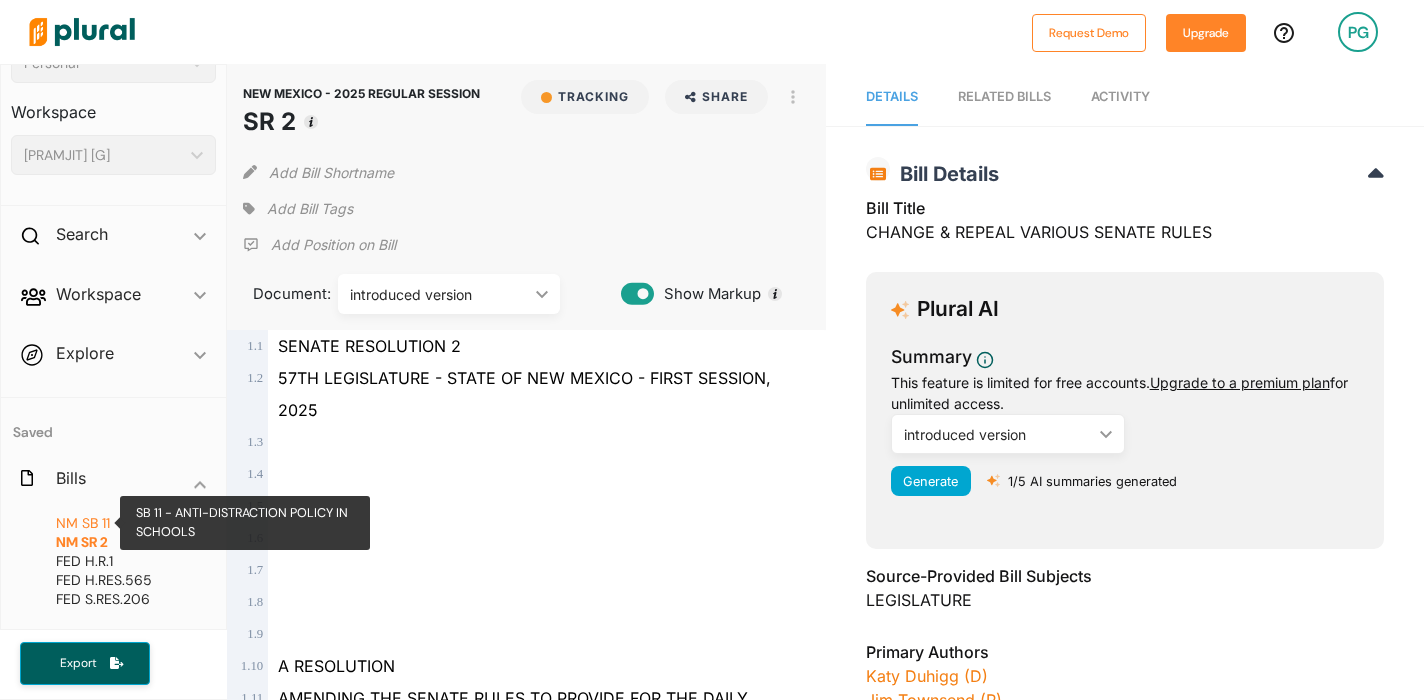 click on "SB 11" at bounding box center [96, 523] 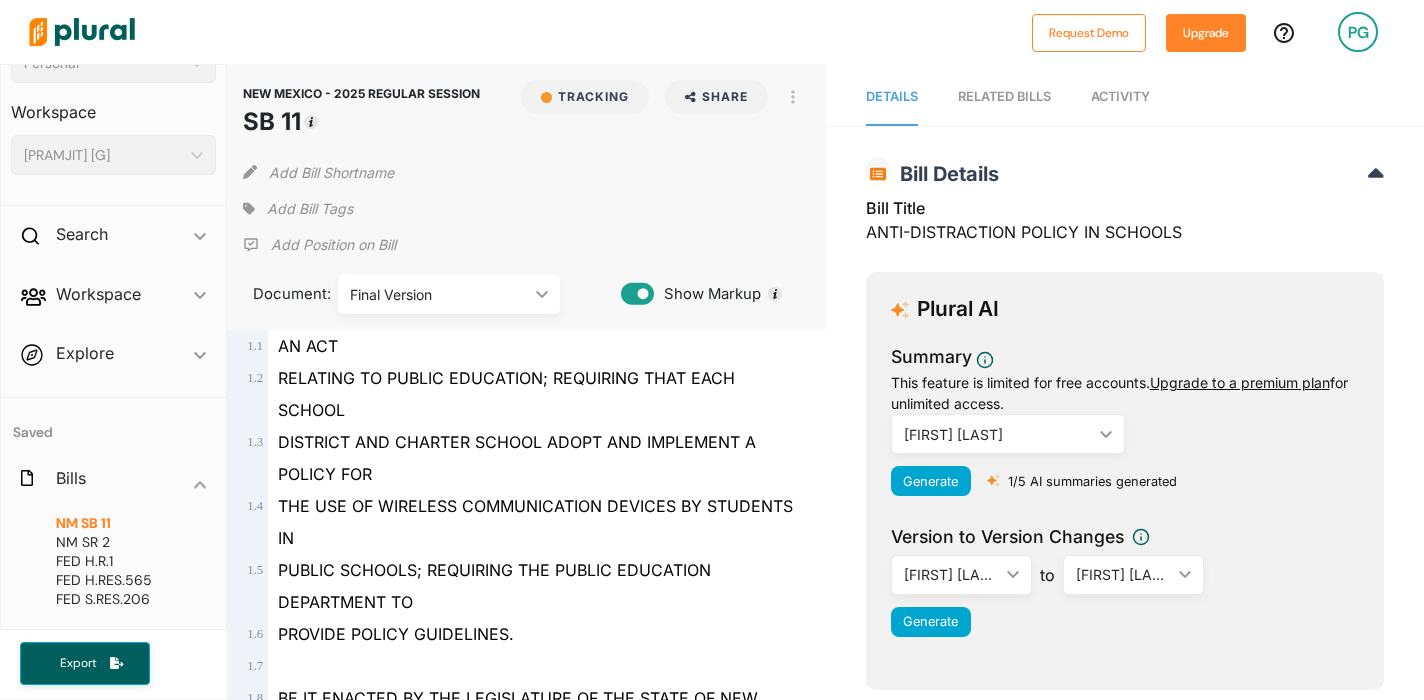 click 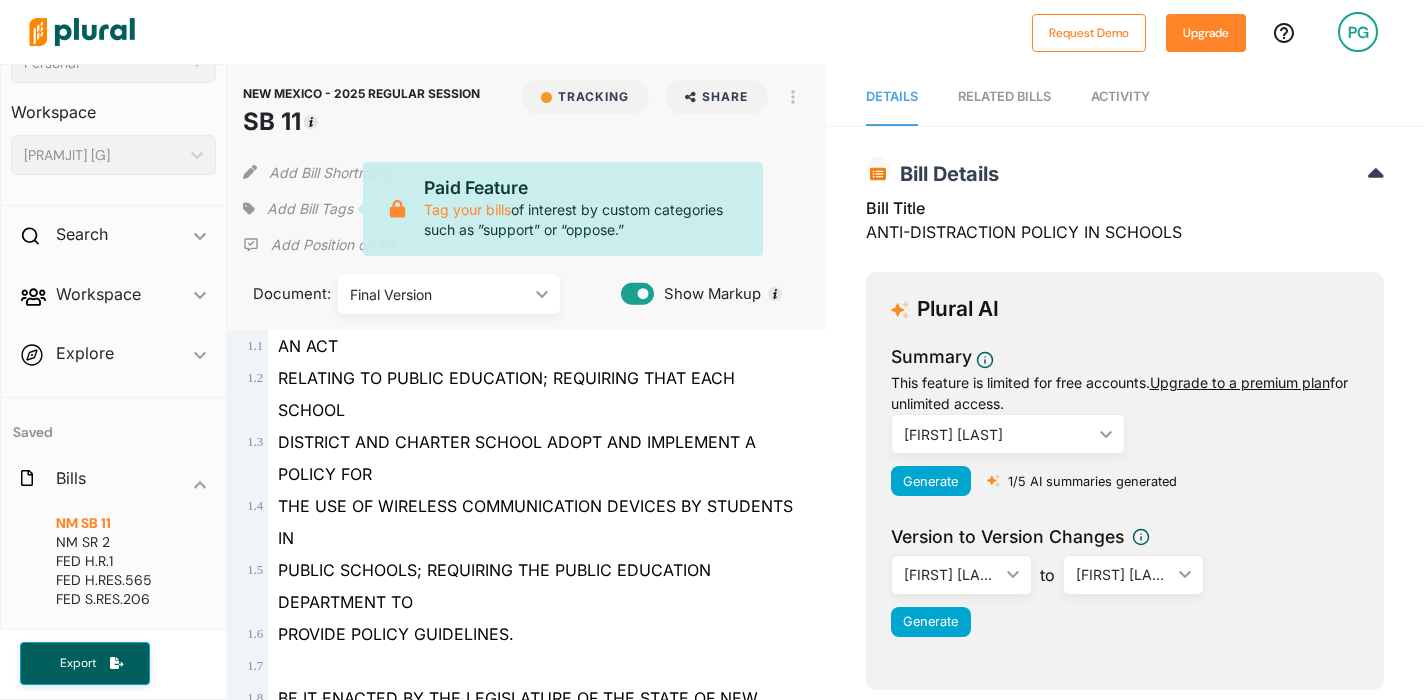 click on "NEW MEXICO - 2025 REGULAR SESSION  SB 11 Bill Details Bill Title ANTI-DISTRACTION POLICY IN SCHOOLS Plural AI Summary This feature is limited for free accounts.  Upgrade to a premium plan  for unlimited access. Bill Version ic_keyboard_arrow_down introduced version FC substitute Amendments in Context Final Version Generate 1/5 AI summaries generated Version to Version Changes Bill Version ic_keyboard_arrow_down introduced version FC substitute Amendments in Context Final Version to Bill Version ic_keyboard_arrow_down introduced version FC substitute Amendments in Context Final Version Generate Source-Provided Bill Subjects EDUCATION, PUBLIC SCHOOLS Primary Authors [FIRST] [LAST] (R) [FIRST] [LAST] (D) Bill Status   Signed by Governor , ( Education Judiciary Education Finance )   Latest Action 04/11/2025" at bounding box center [1125, 610] 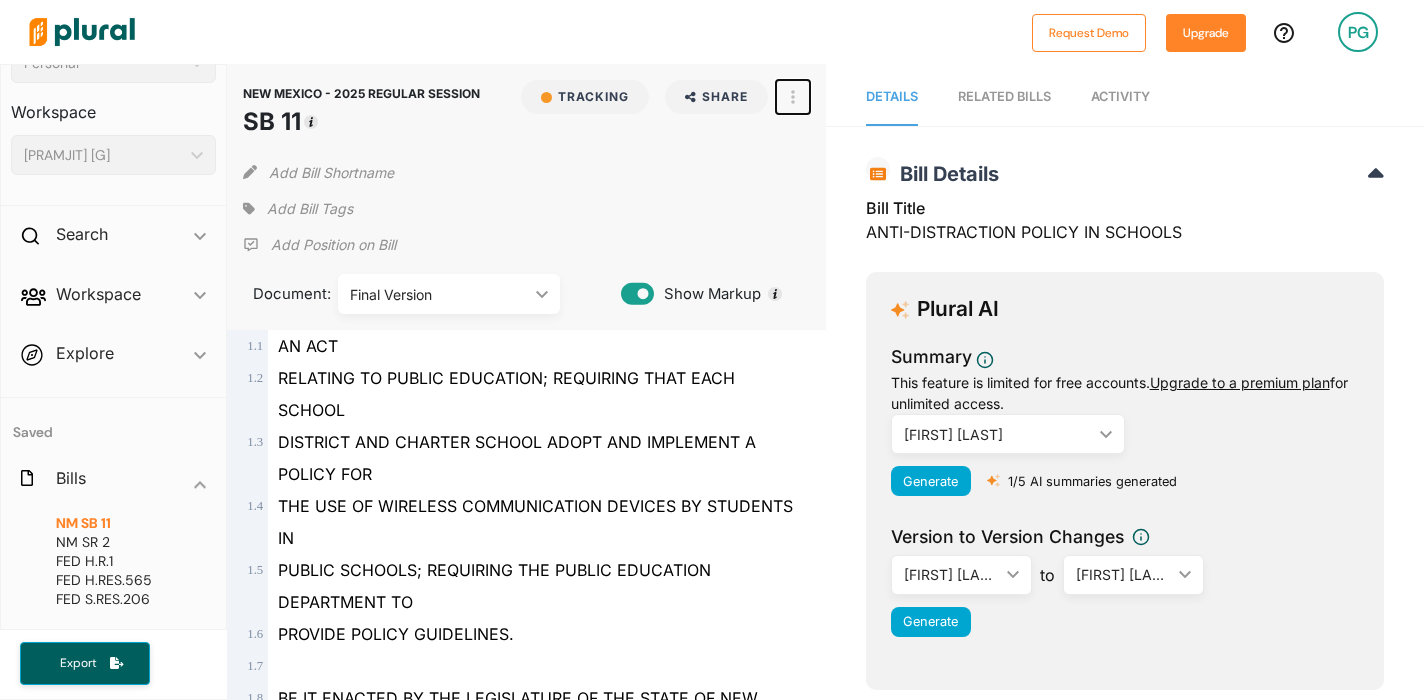 click 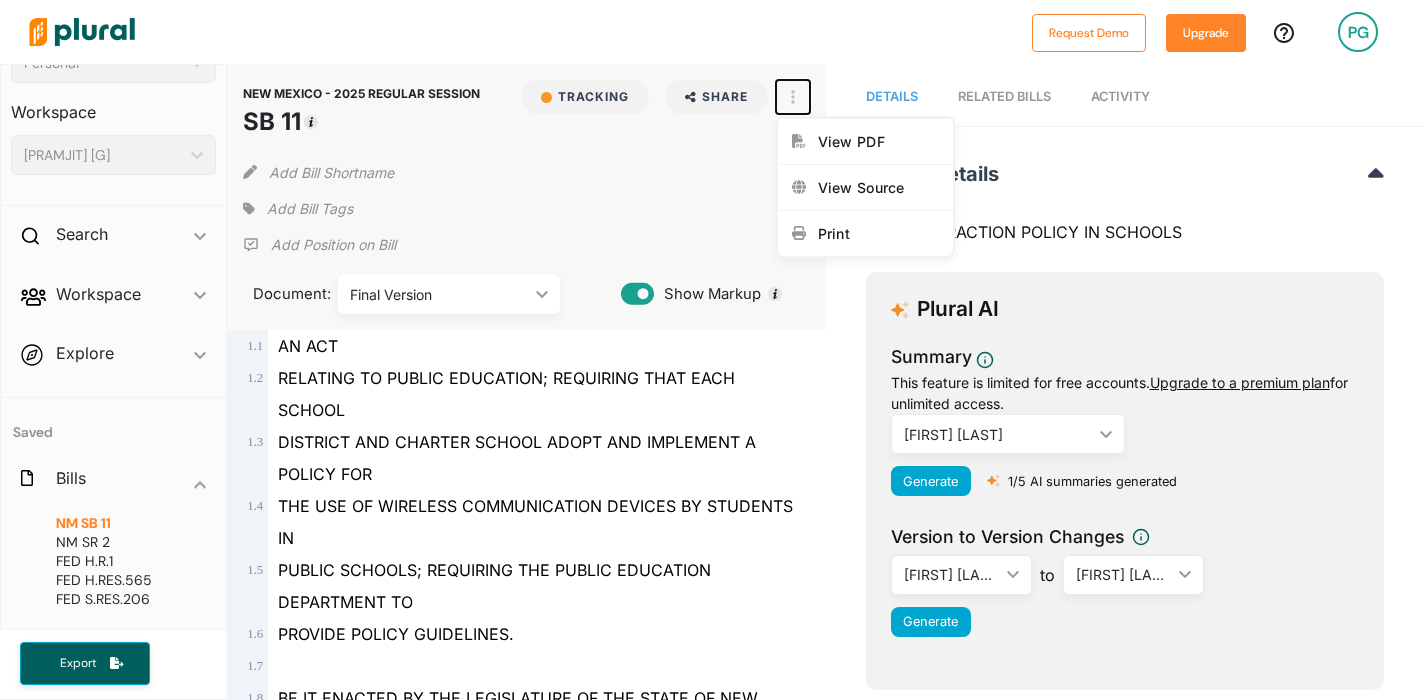 click 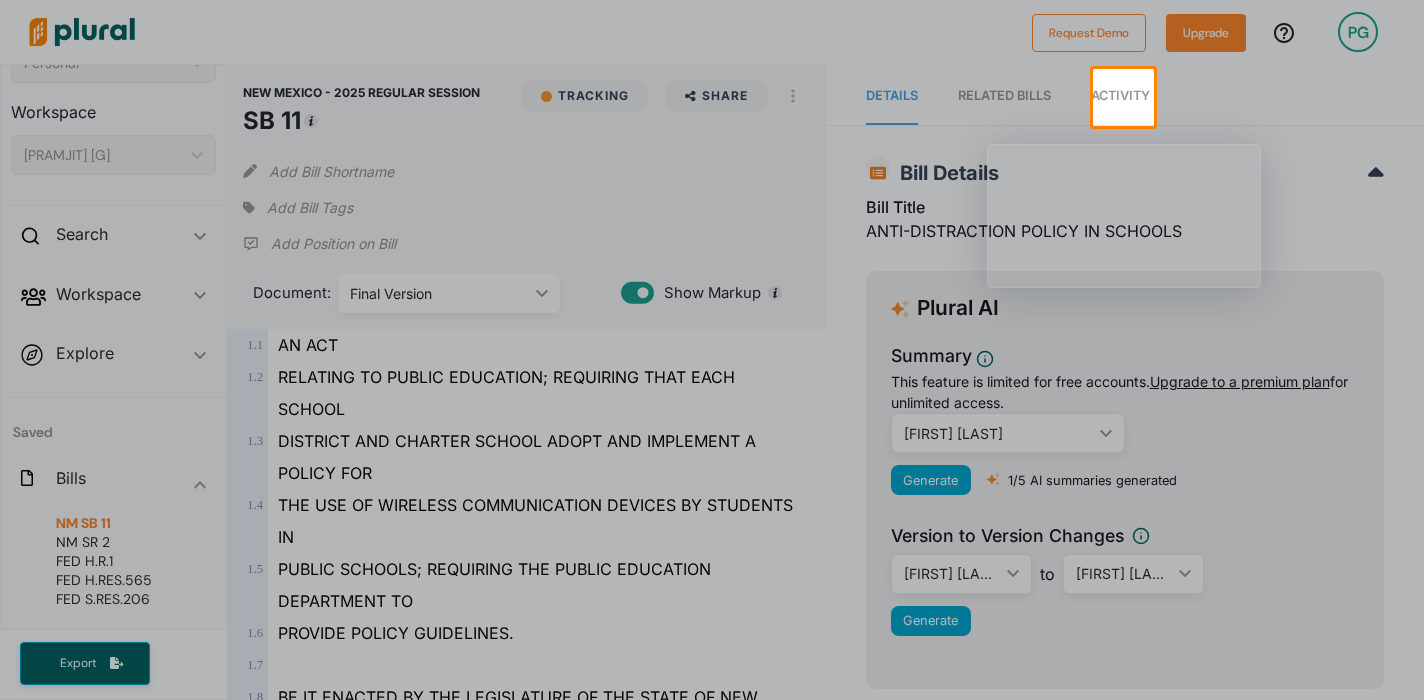 scroll, scrollTop: 0, scrollLeft: 0, axis: both 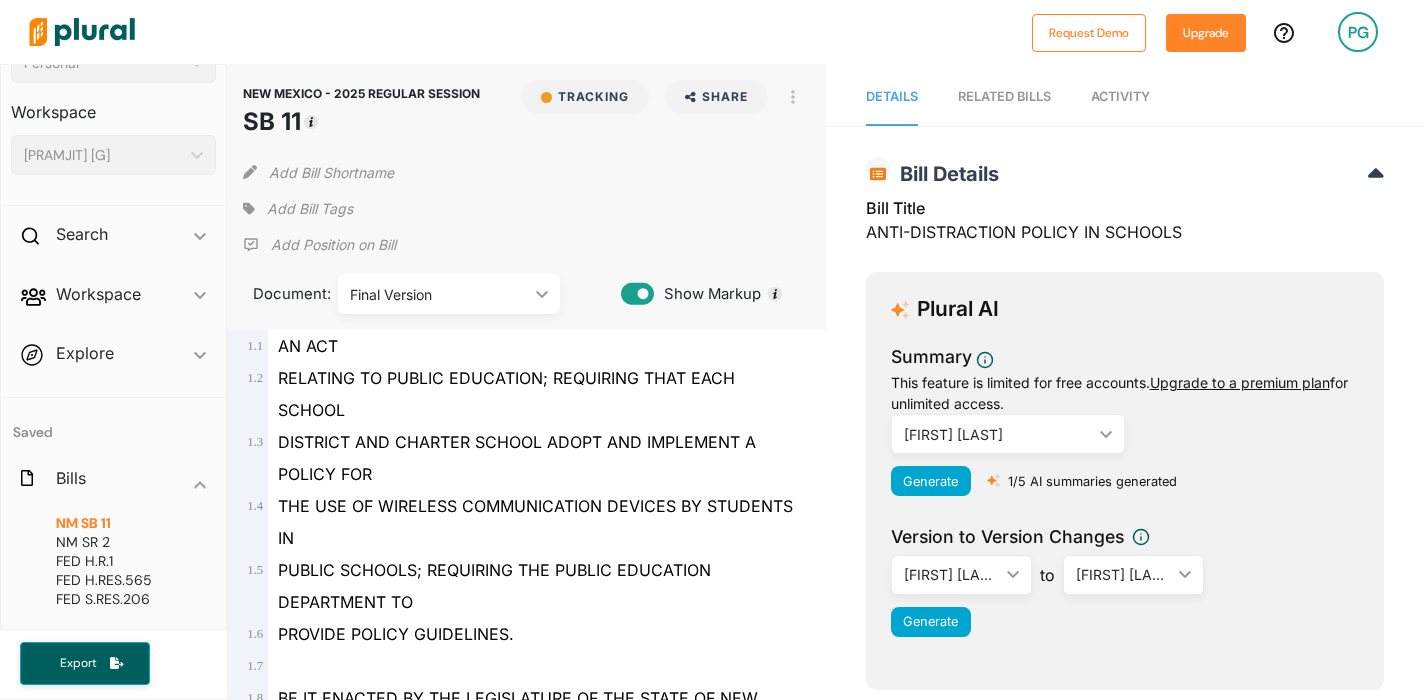click on "Activity" at bounding box center [1120, 96] 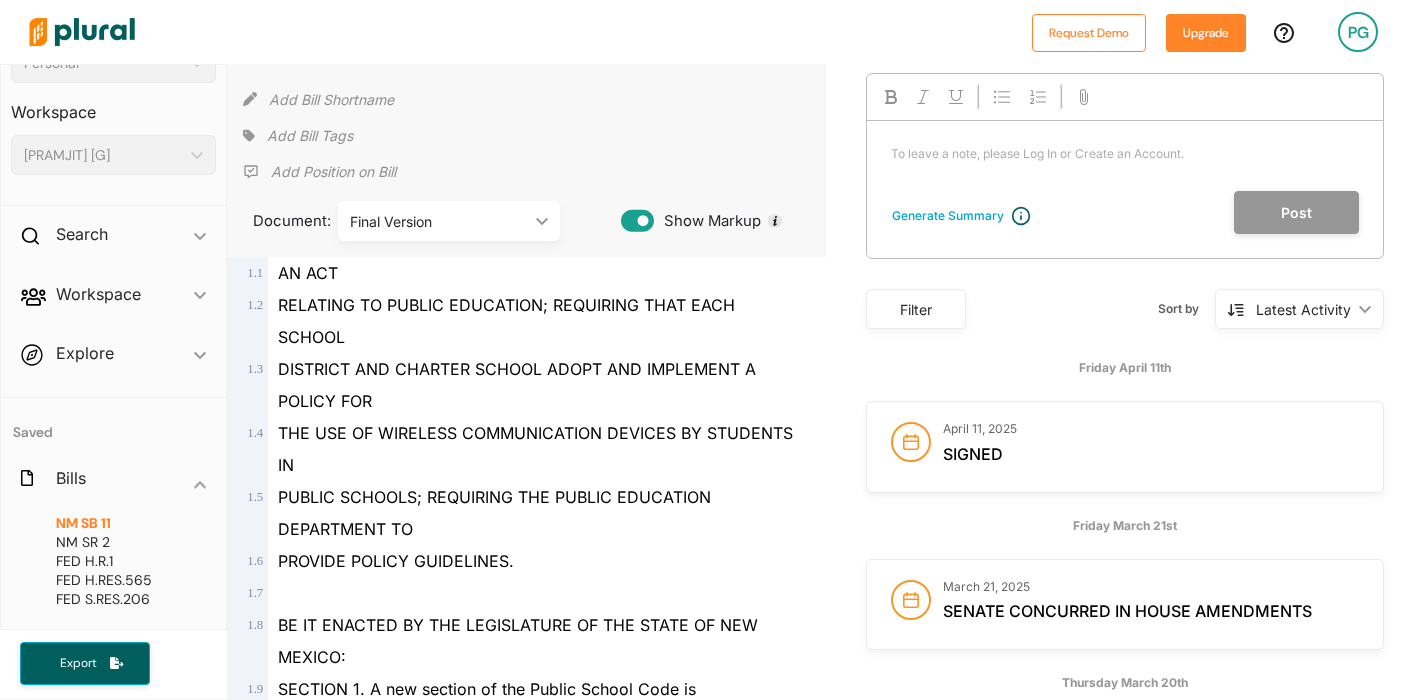 scroll, scrollTop: 0, scrollLeft: 0, axis: both 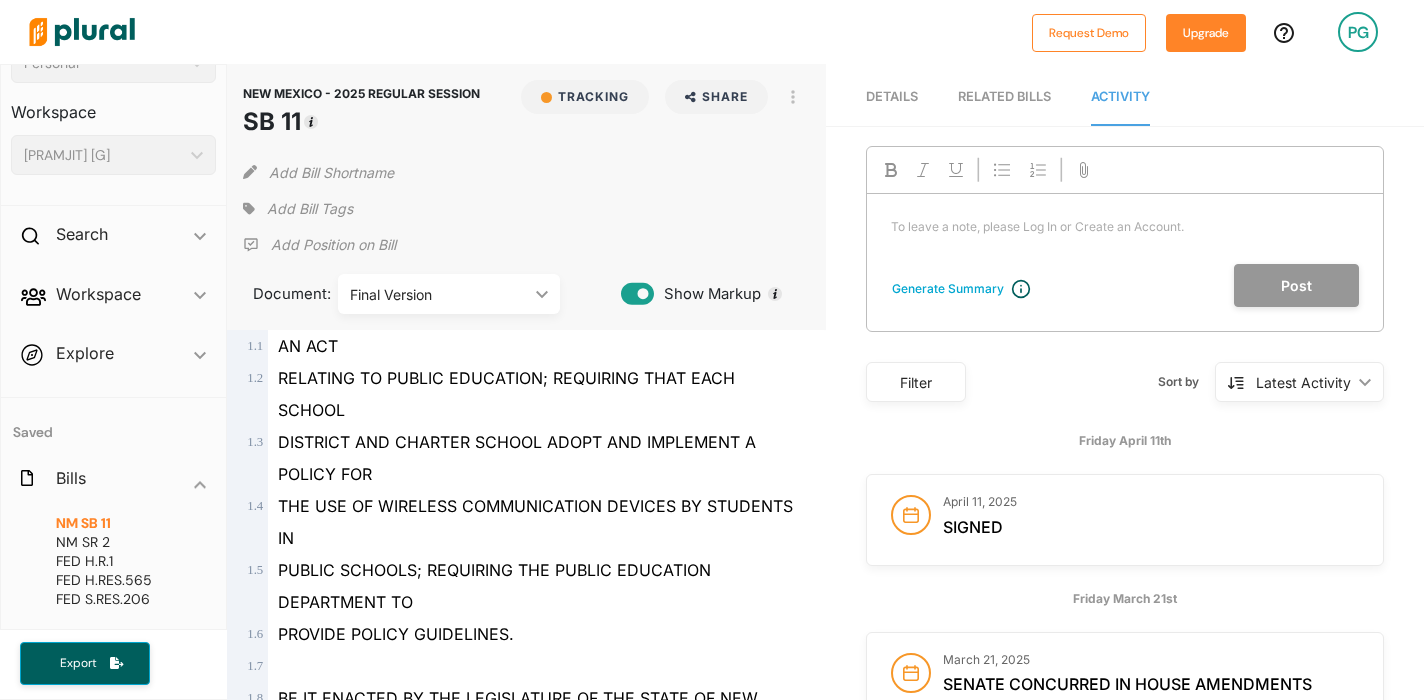 click on "RELATED BILLS" at bounding box center [1004, 96] 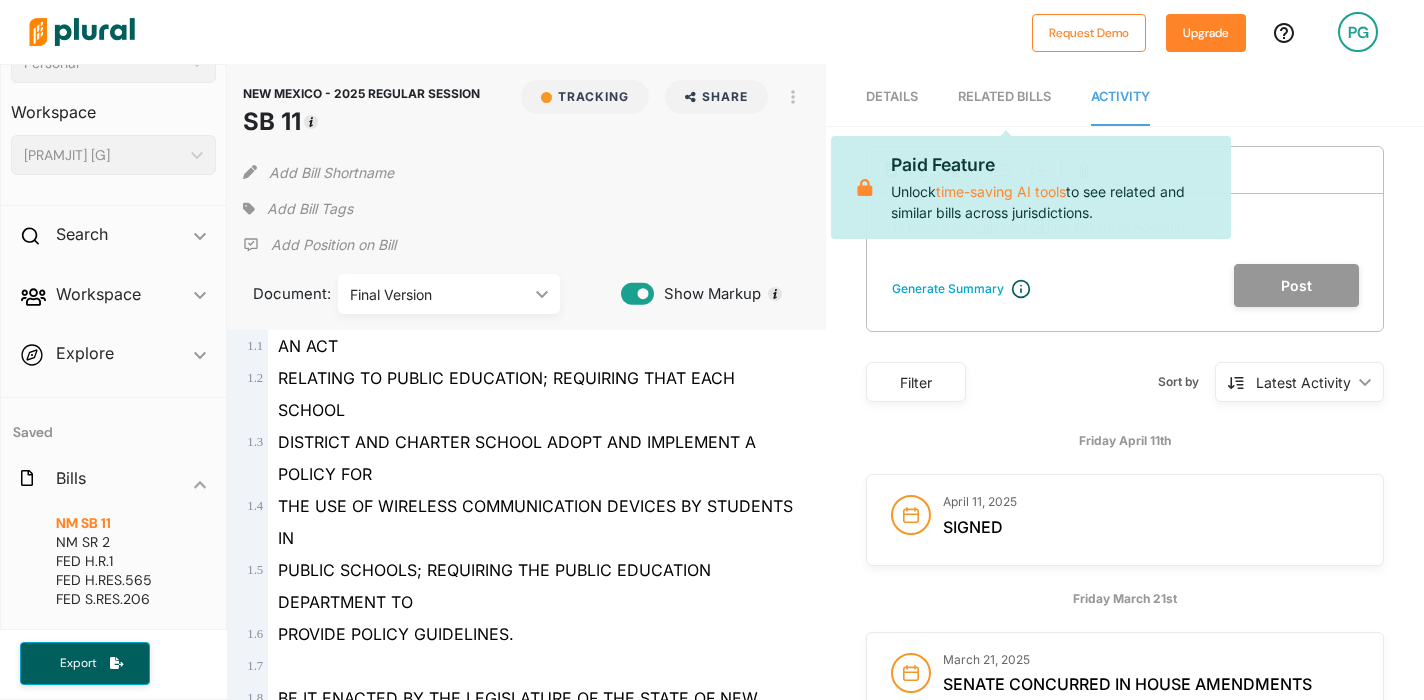 click on "Details" at bounding box center (892, 96) 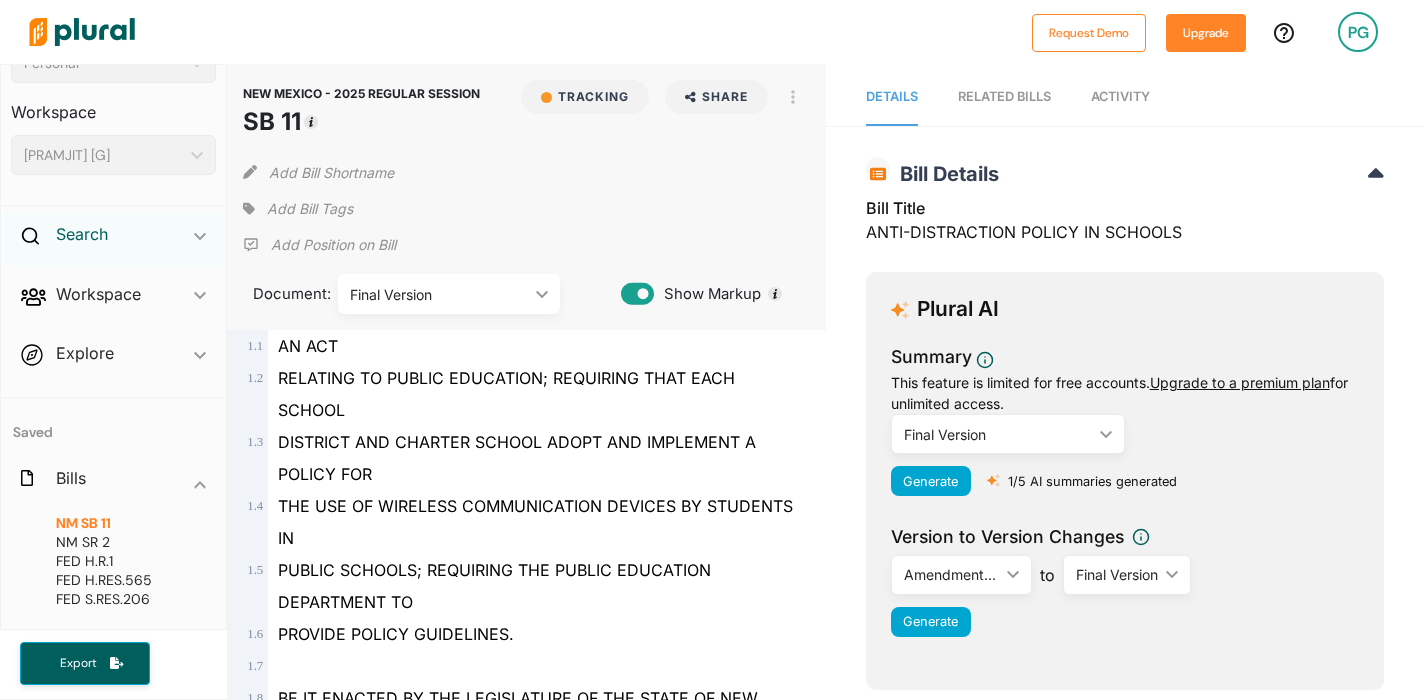 click on "Search" at bounding box center [82, 234] 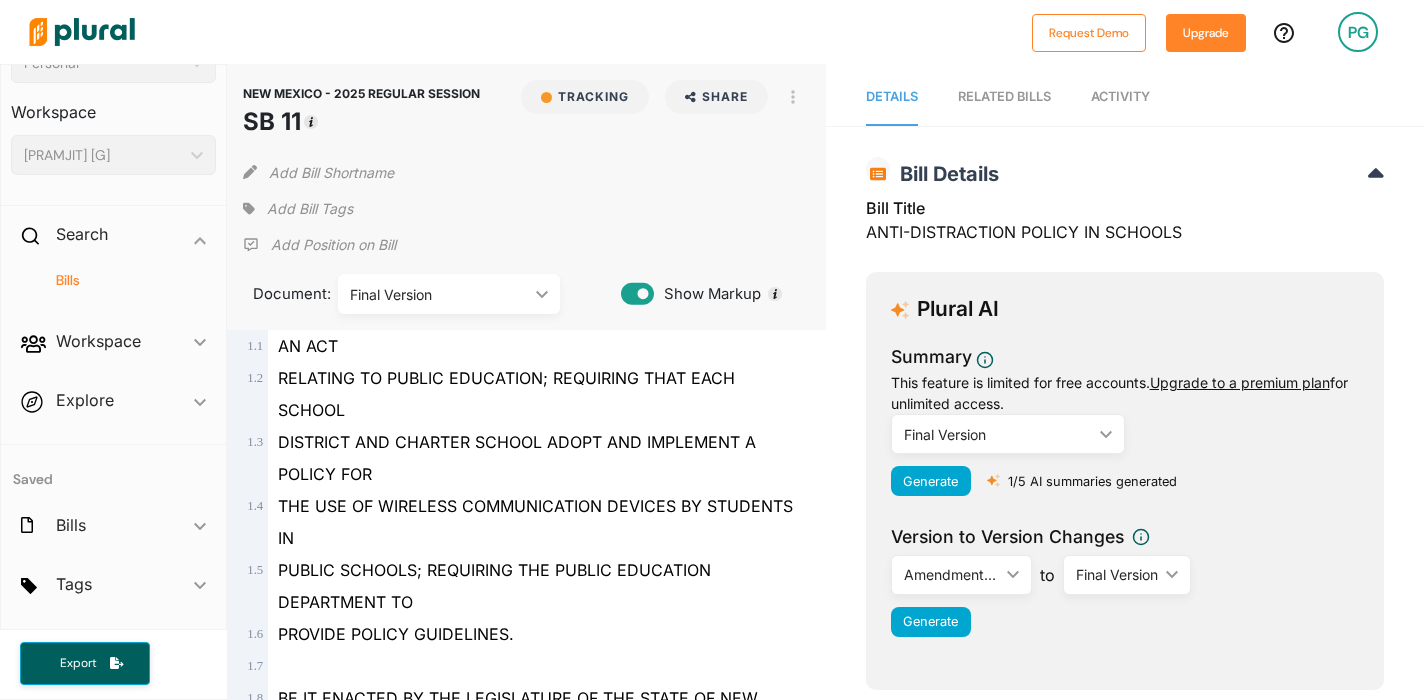 click on "Bills" at bounding box center [118, 280] 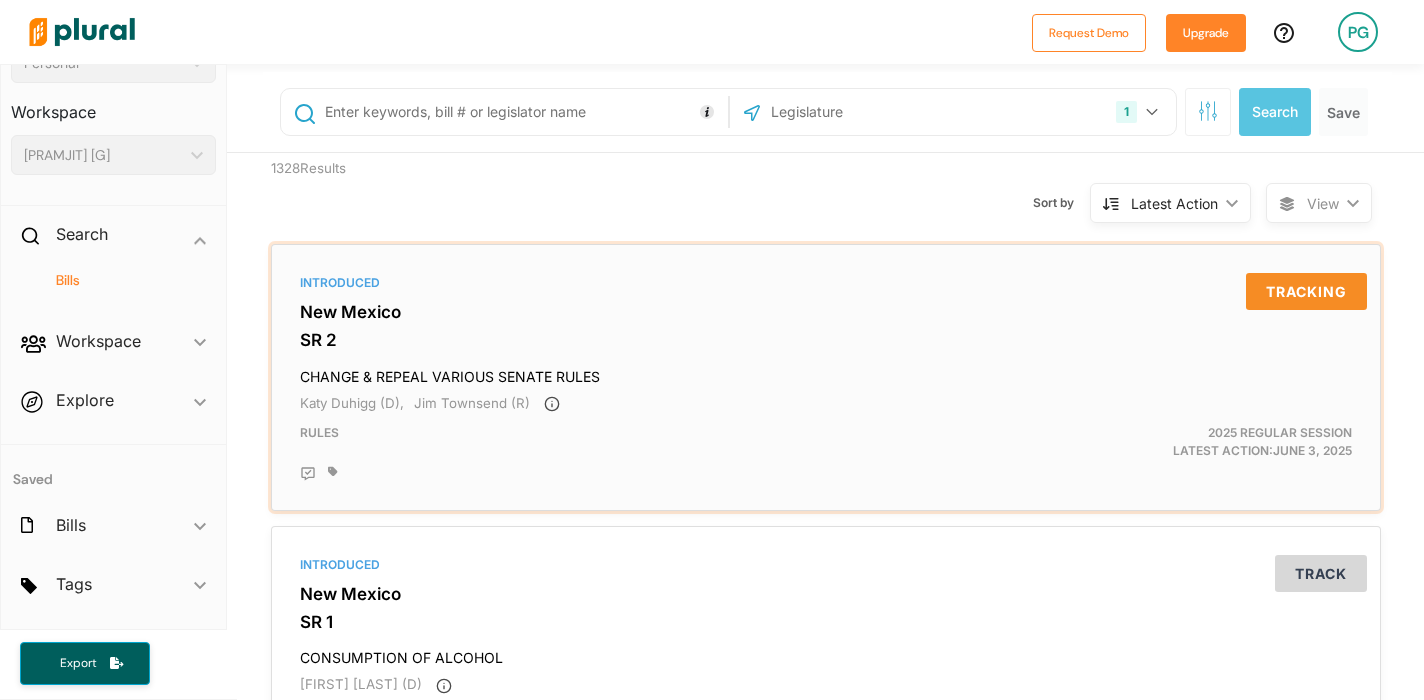 click 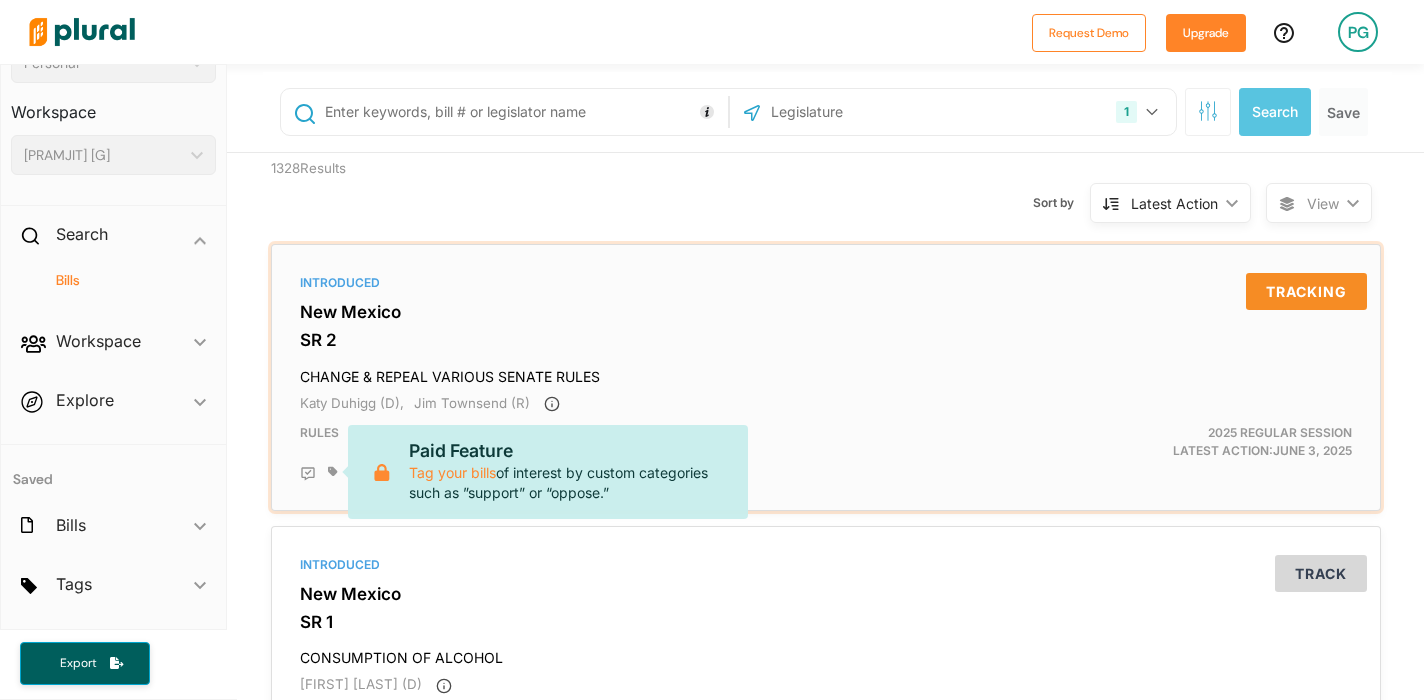 click on "CHANGE & REPEAL VARIOUS SENATE RULES" at bounding box center (826, 372) 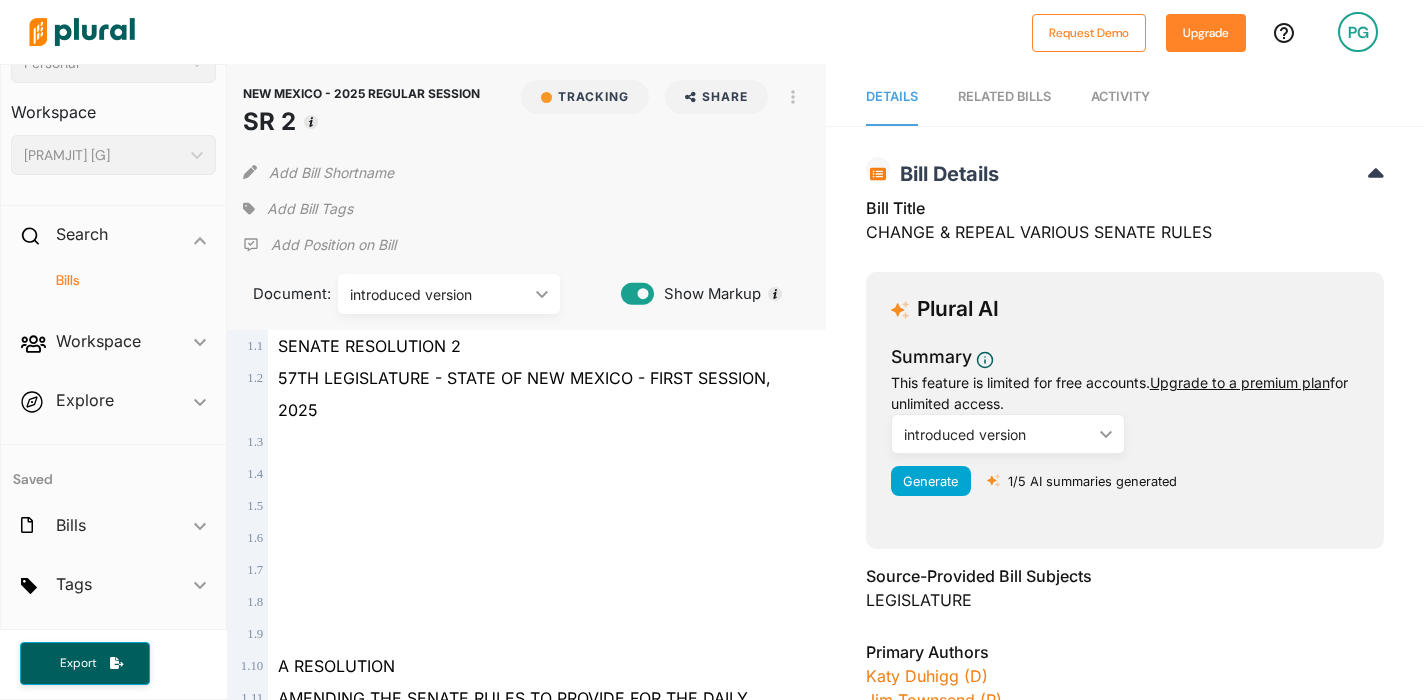 click on "Bills" at bounding box center [118, 280] 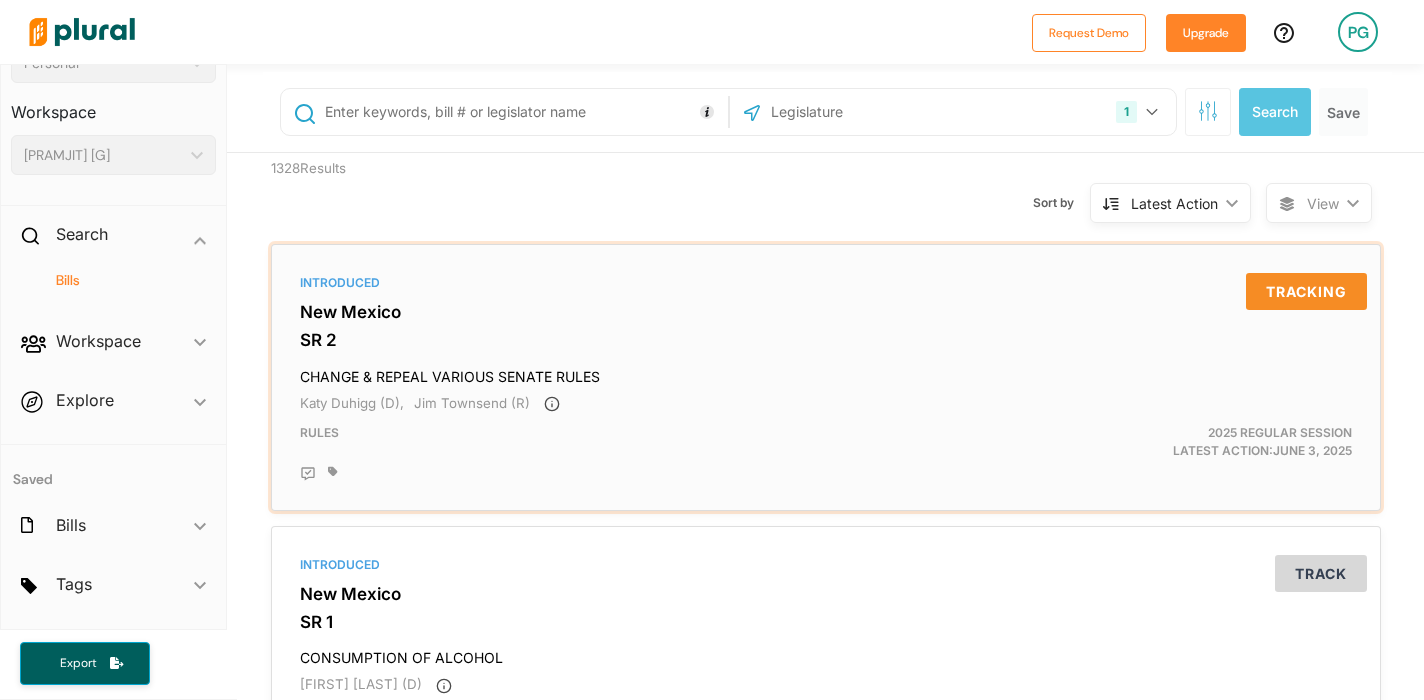 click 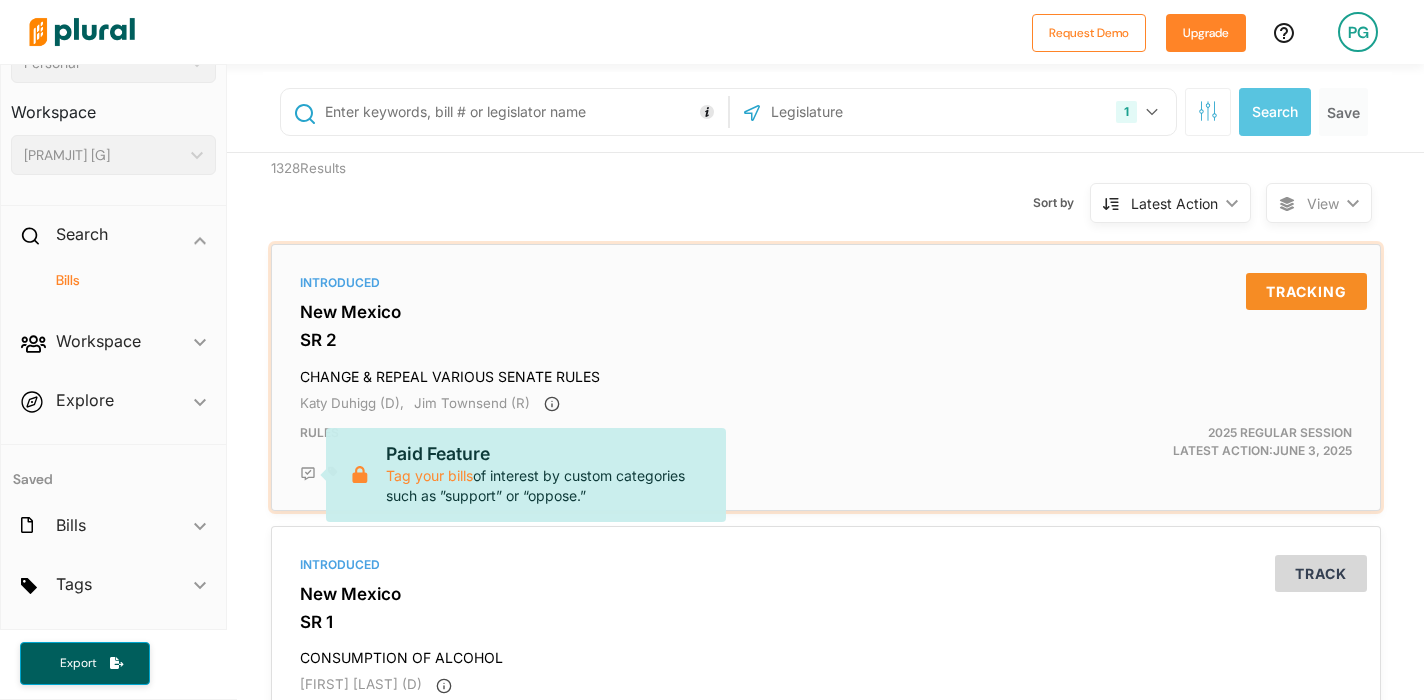 click on "SR 2" at bounding box center (826, 340) 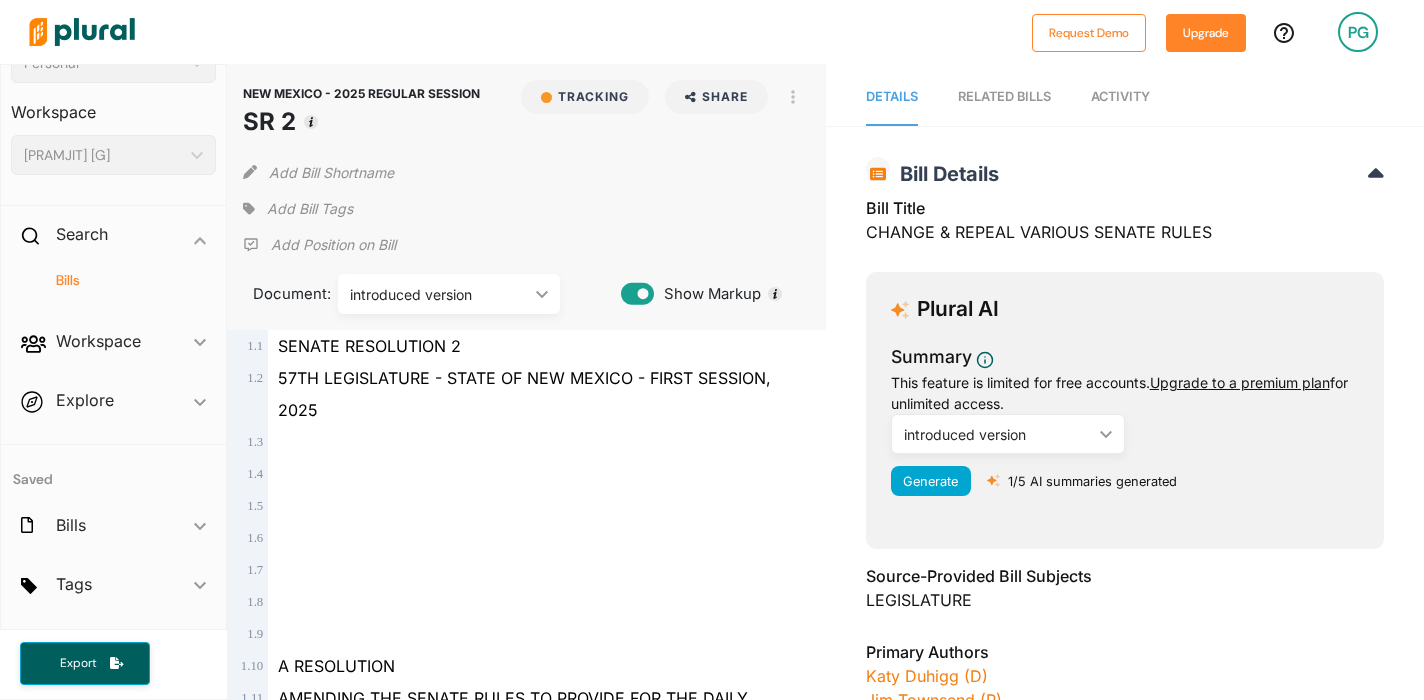 click on "Document: introduced version ic_keyboard_arrow_down introduced version" at bounding box center [432, 288] 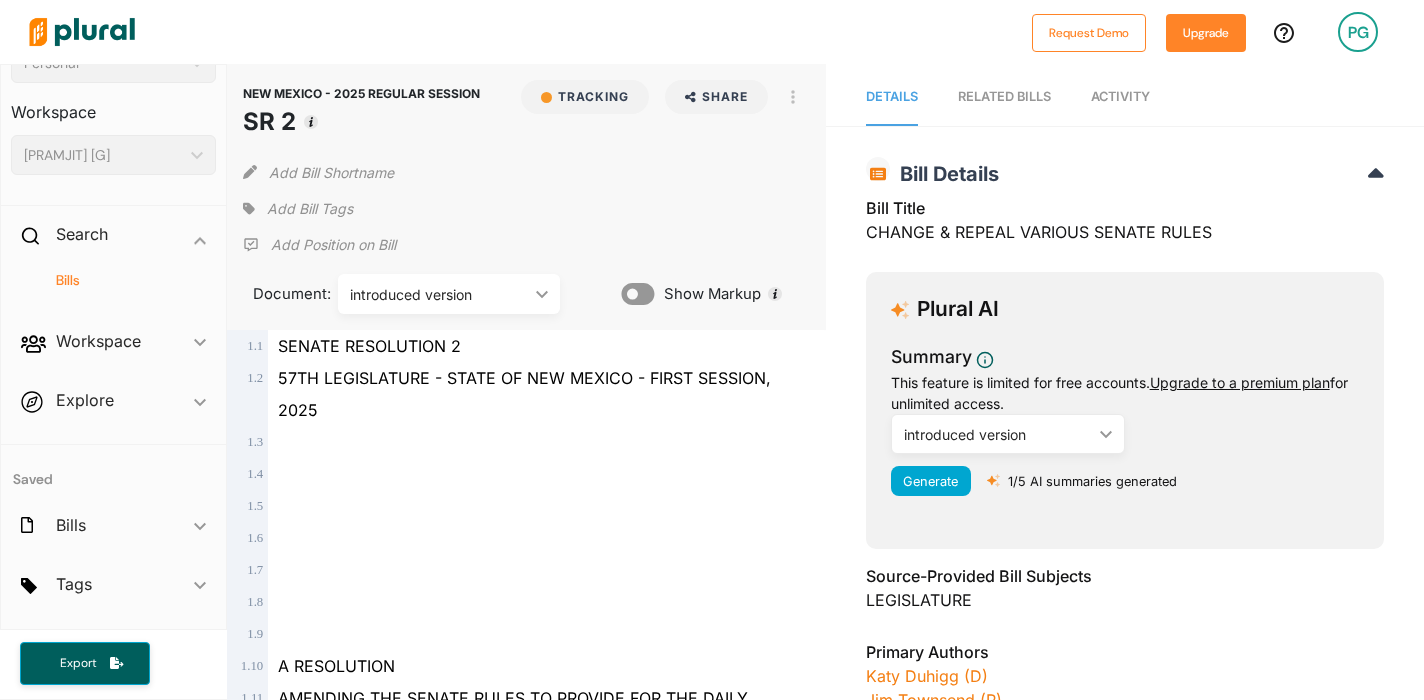 click 